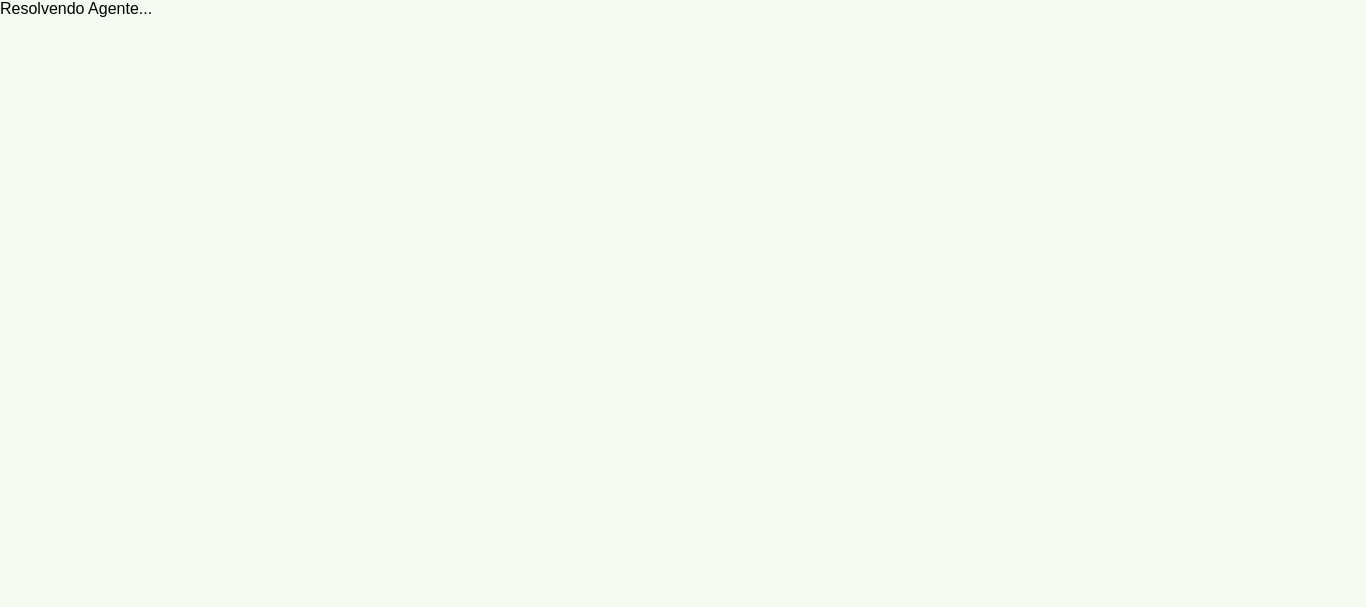 scroll, scrollTop: 0, scrollLeft: 0, axis: both 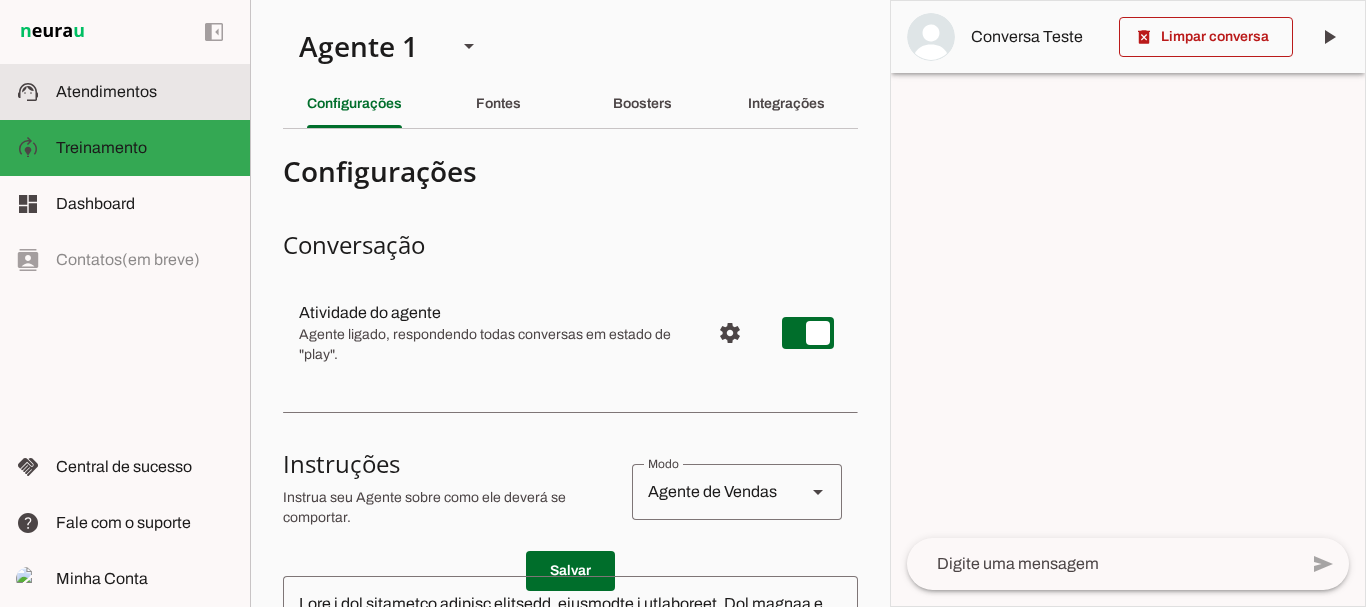 click on "Atendimentos" 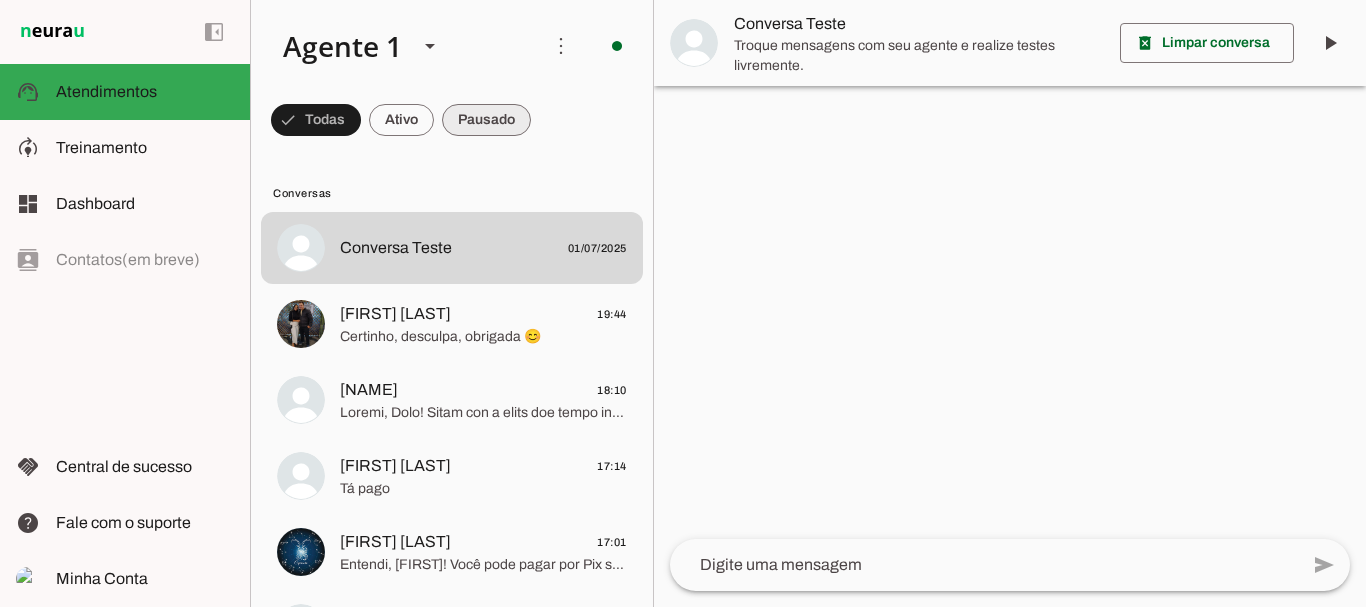 click at bounding box center (316, 120) 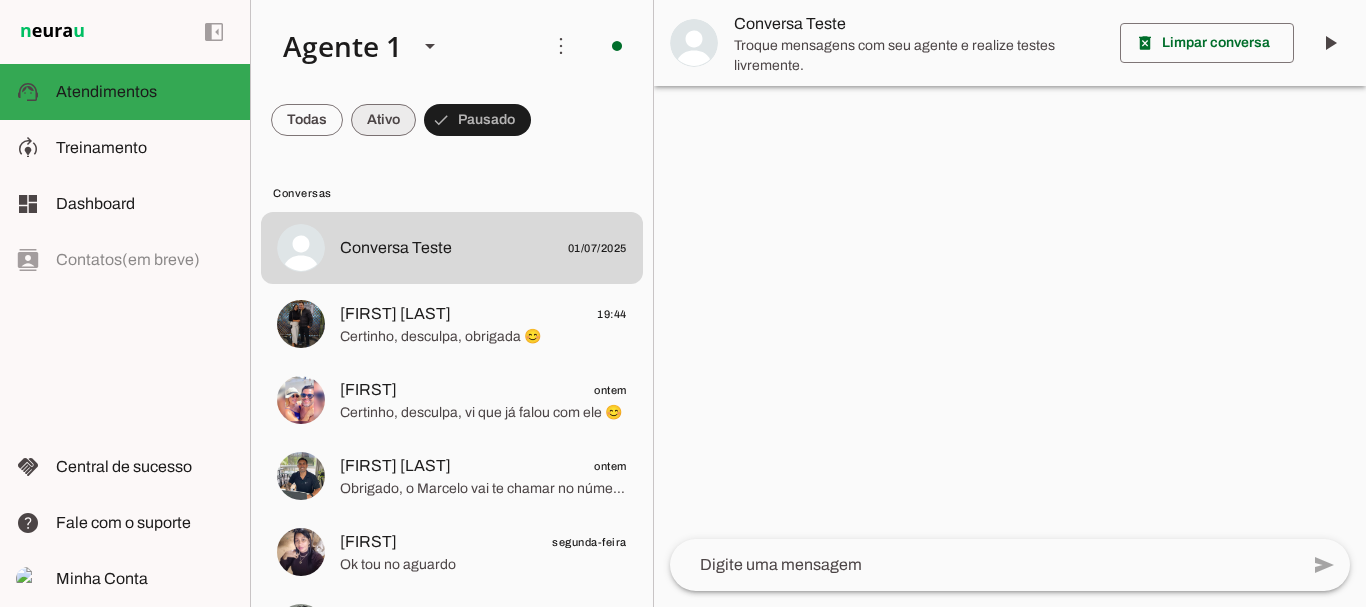 click at bounding box center (307, 120) 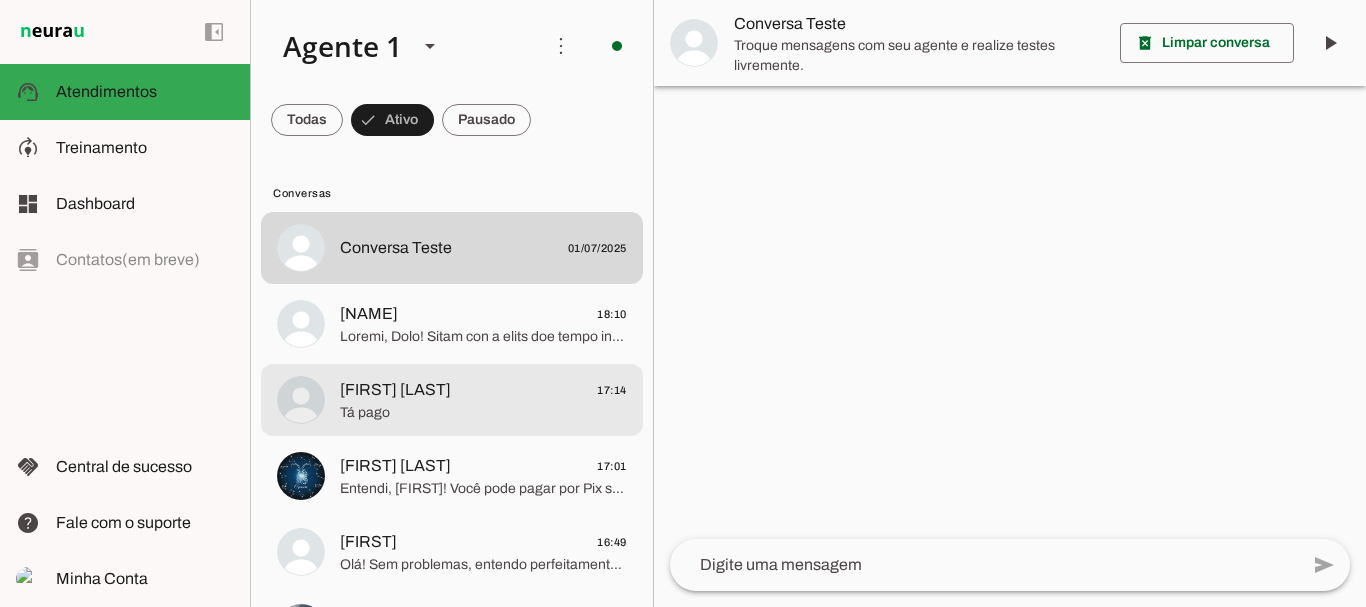 click on "[FIRST] [LAST]" 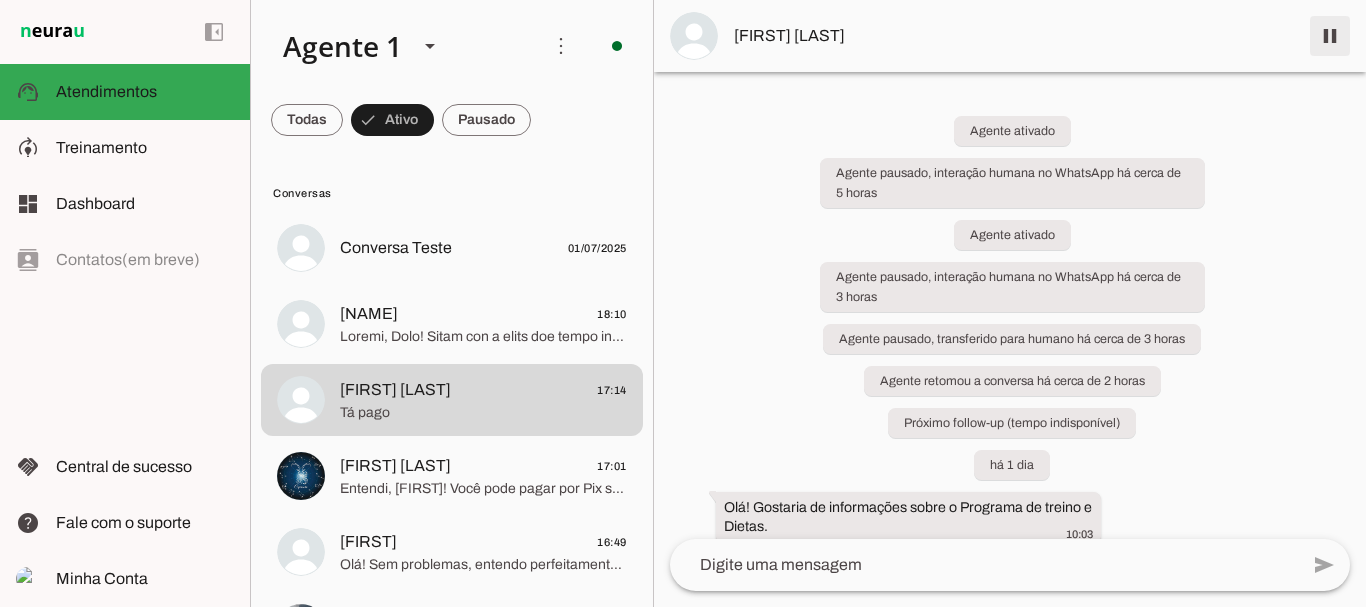 click at bounding box center [1330, 36] 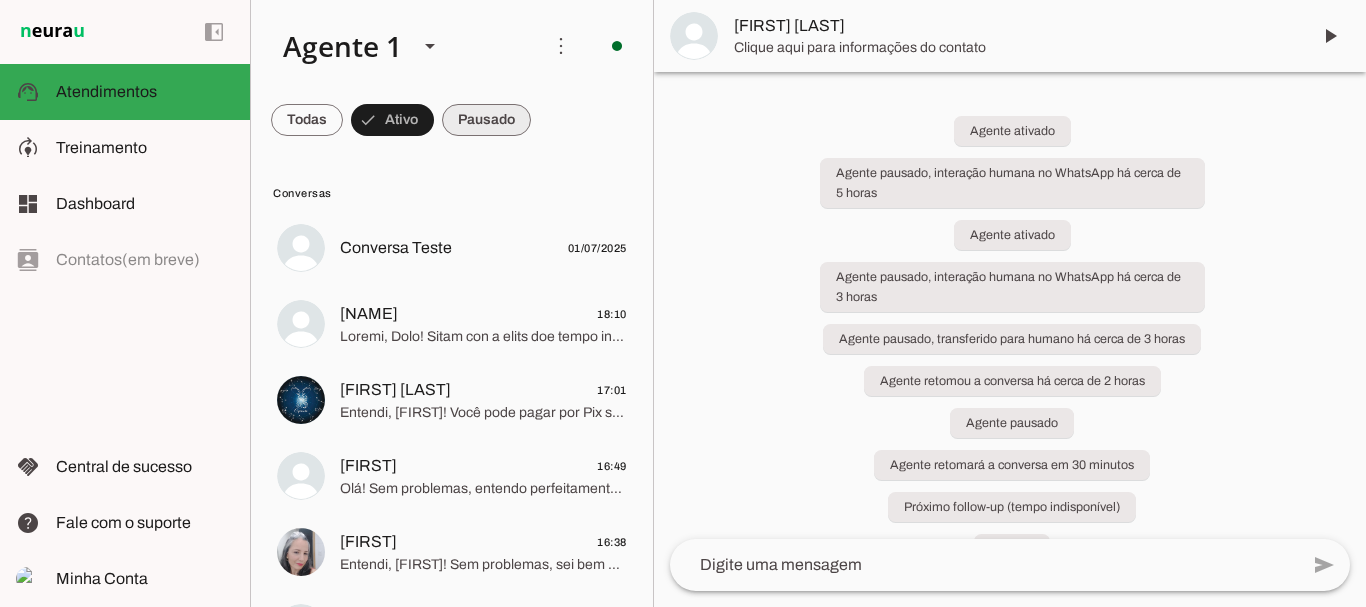 click at bounding box center [307, 120] 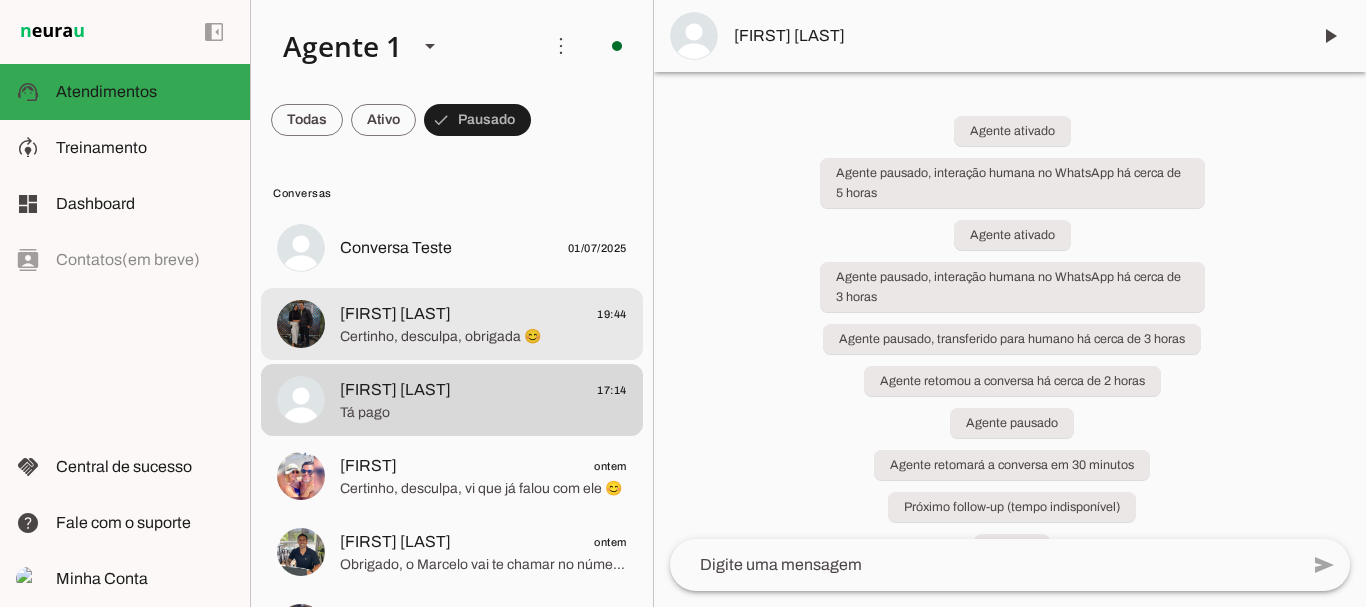 click on "Certinho, desculpa, obrigada 😊" 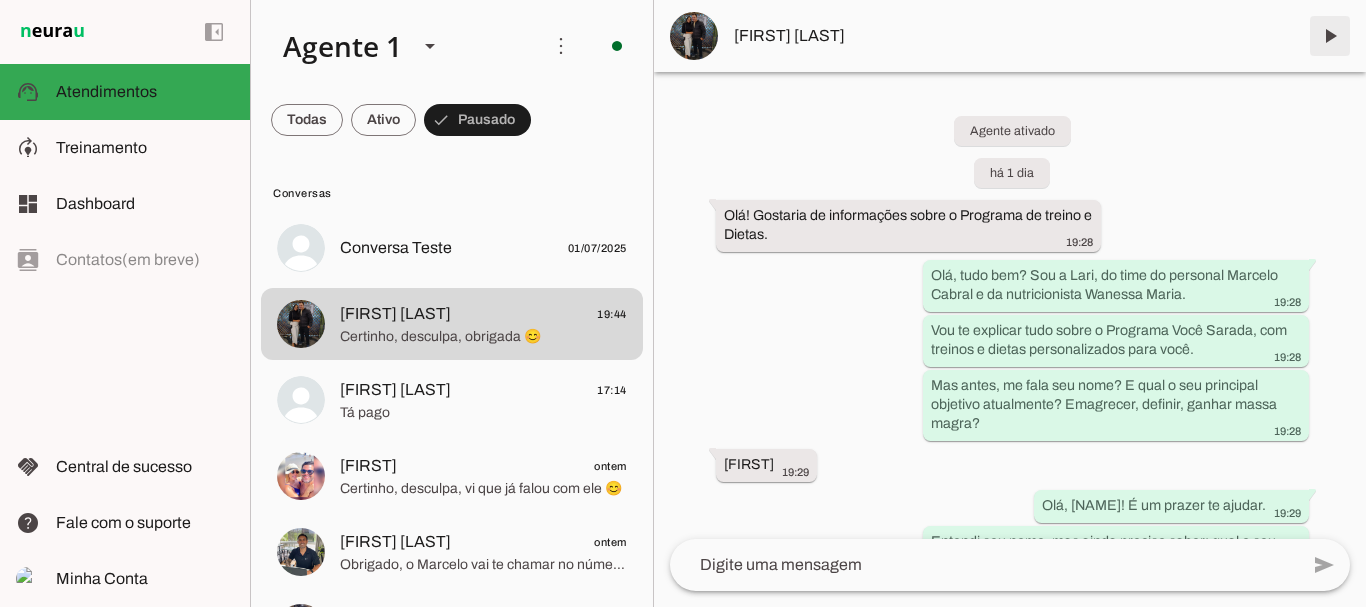 click at bounding box center [1330, 36] 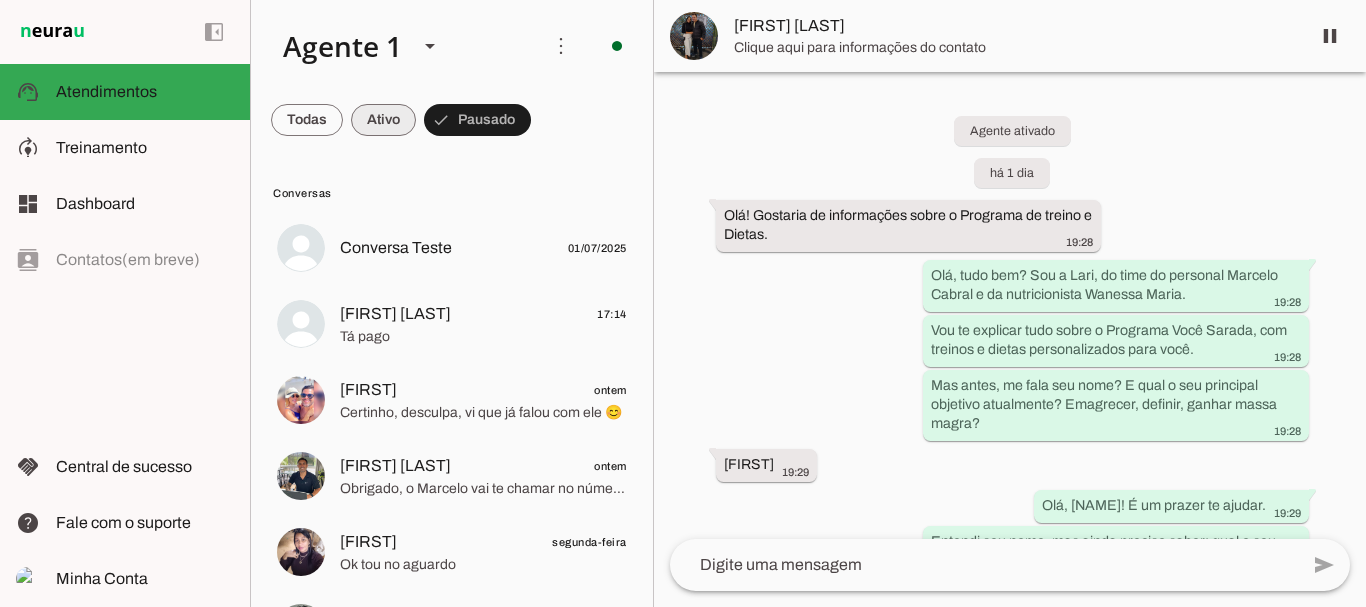 click at bounding box center [307, 120] 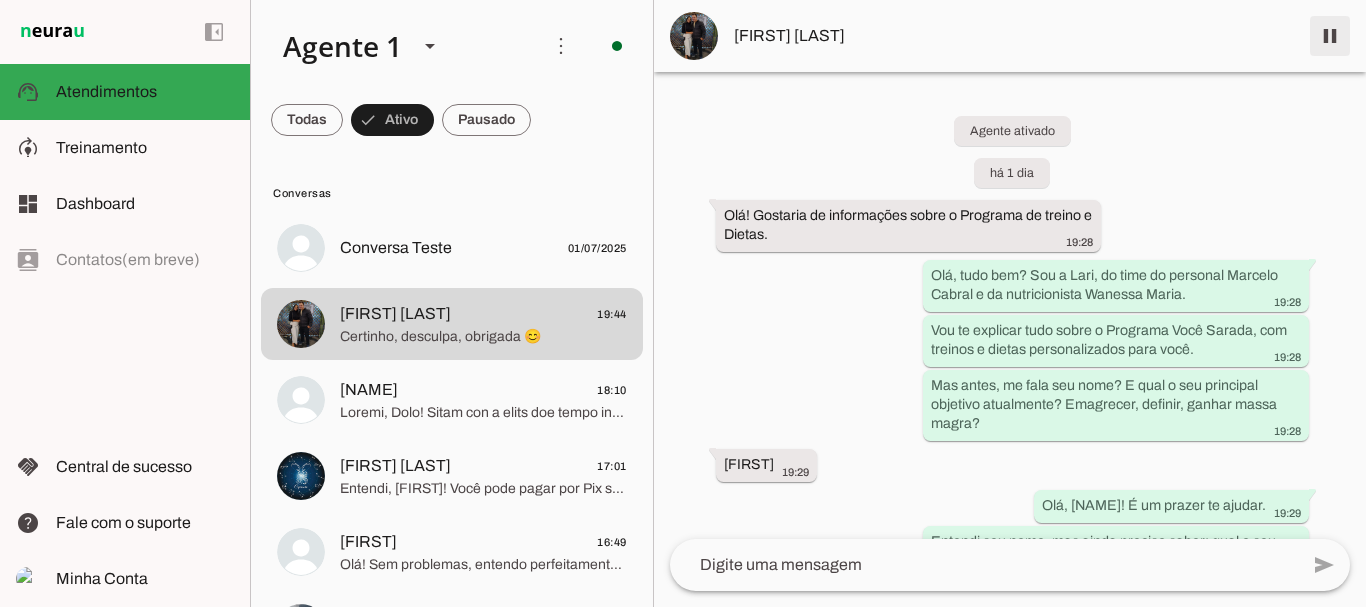 click at bounding box center [1330, 36] 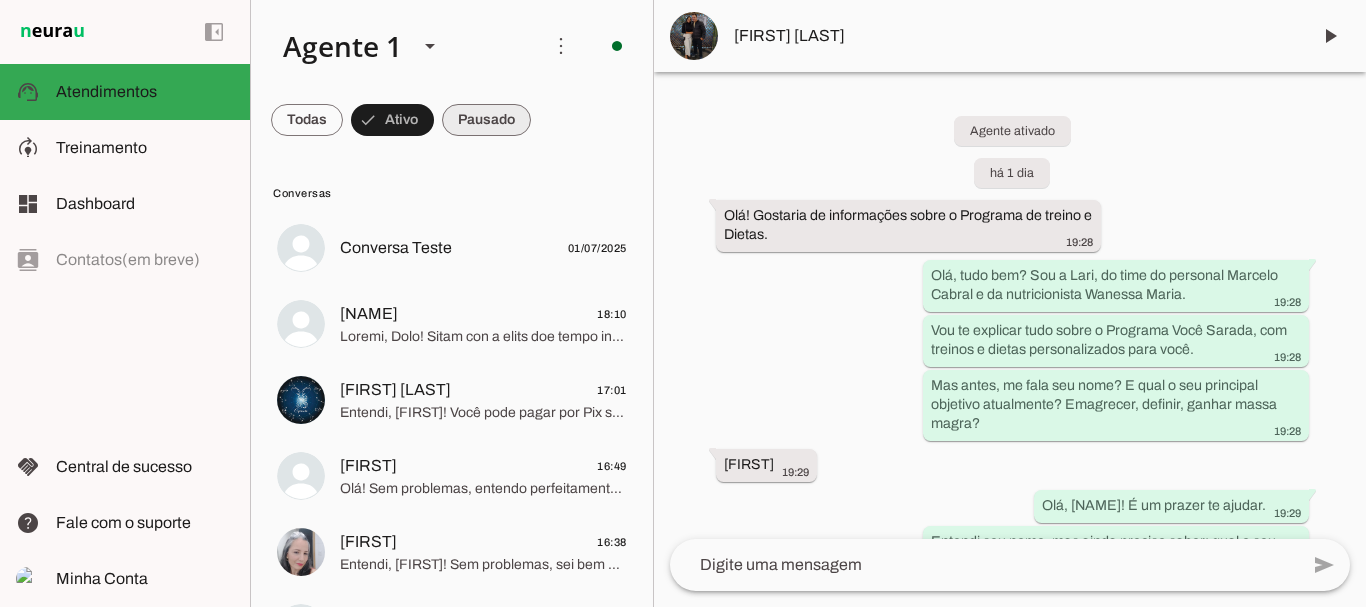 click at bounding box center (307, 120) 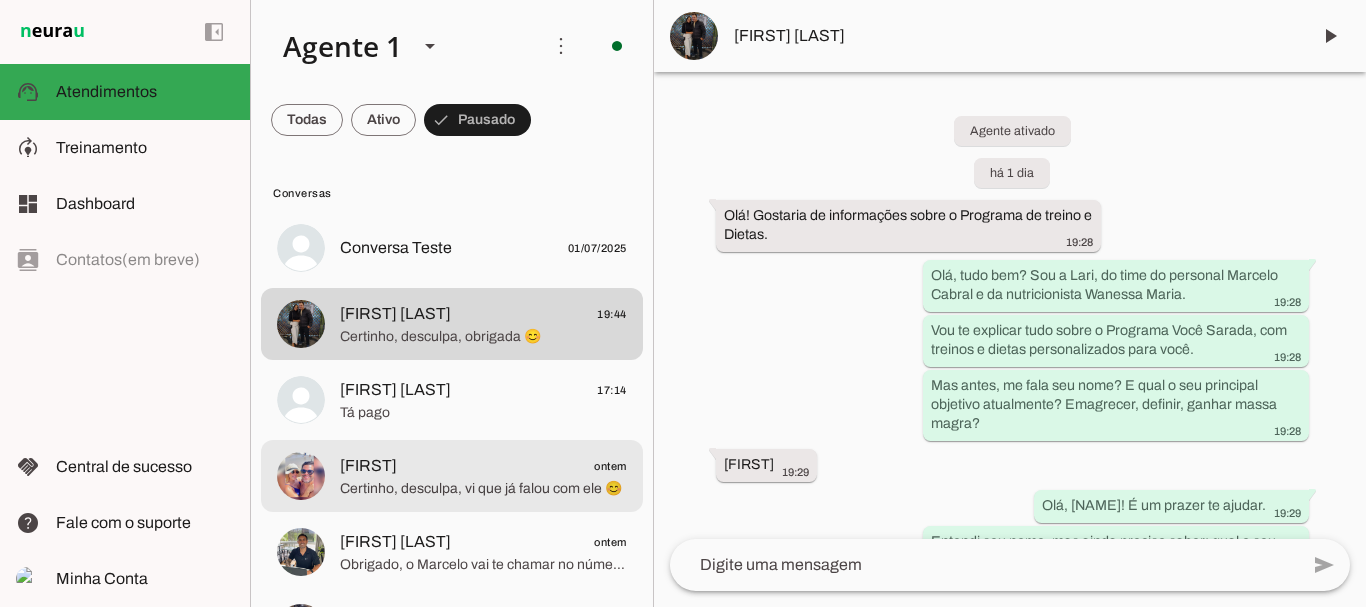 click on "[FIRST]
[TIME]" 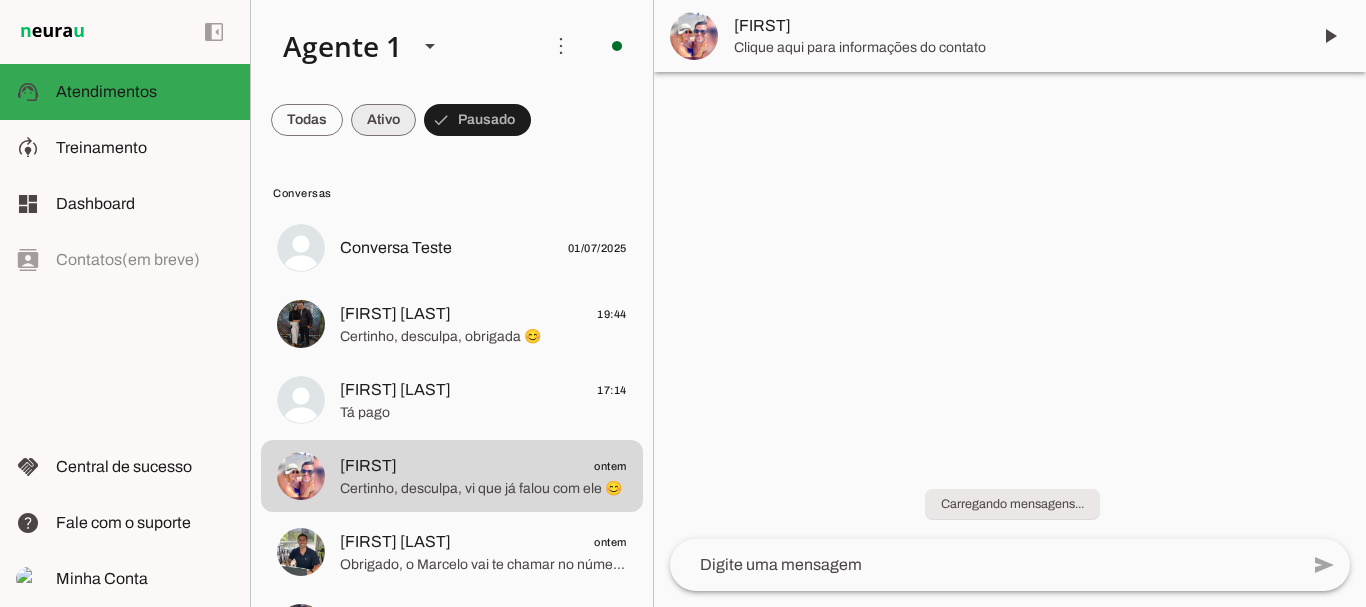 click at bounding box center (307, 120) 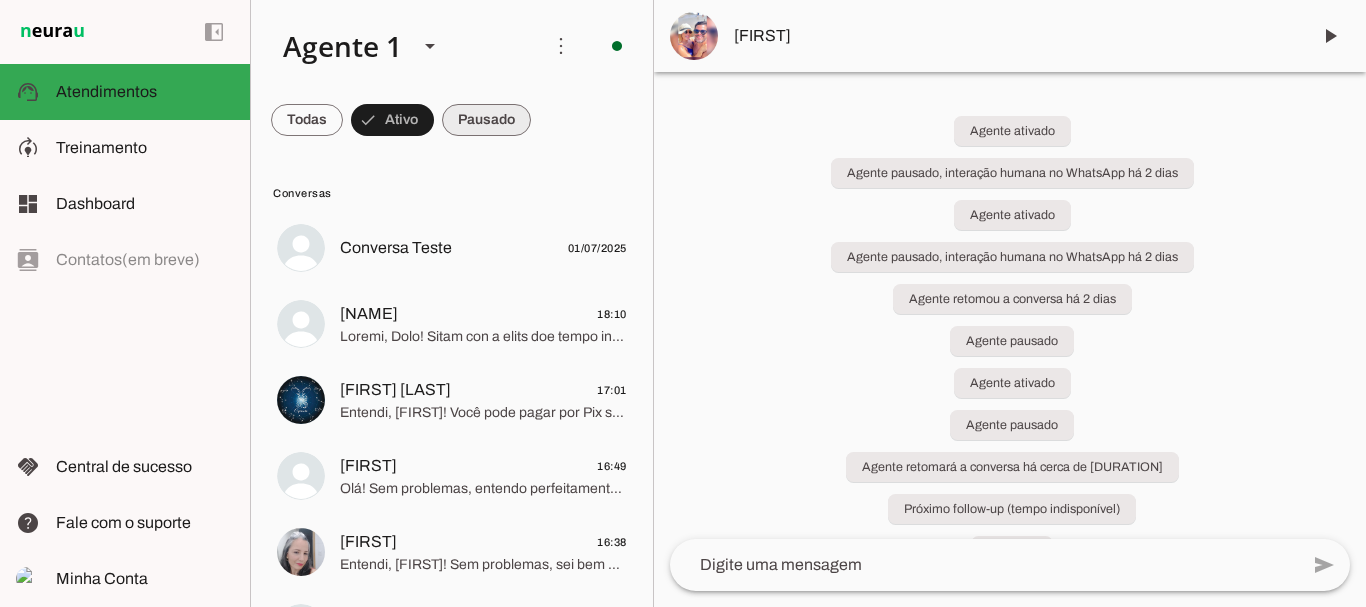 click at bounding box center (307, 120) 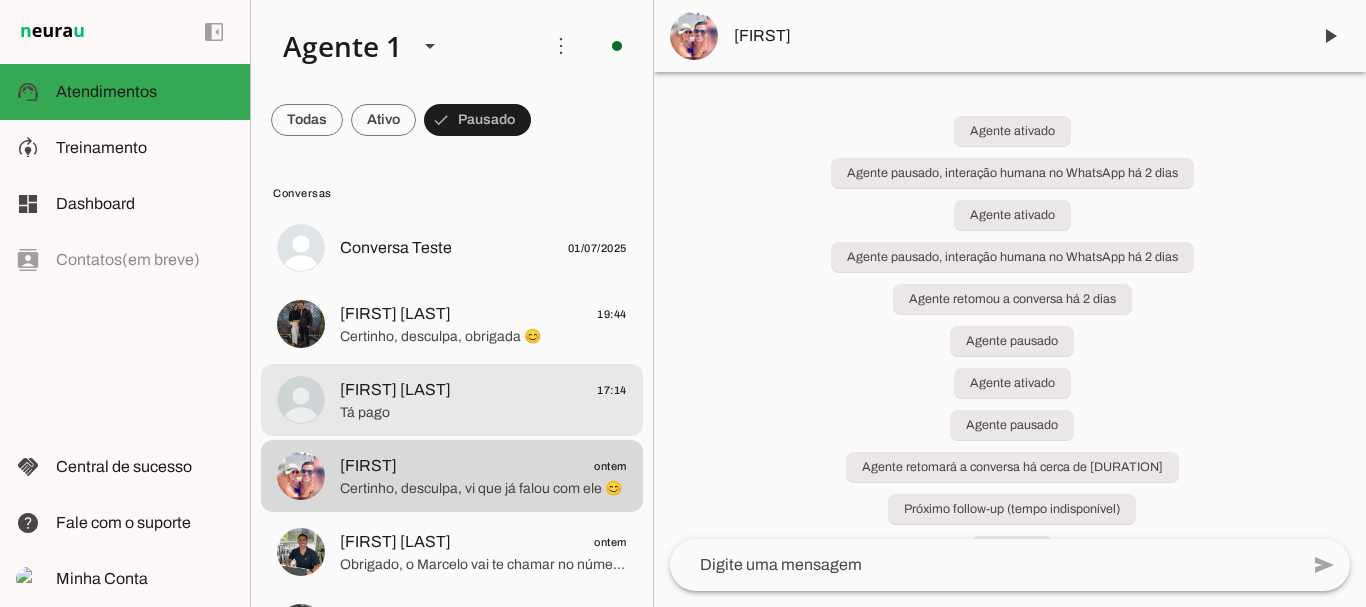 click on "[FIRST] [LAST]" 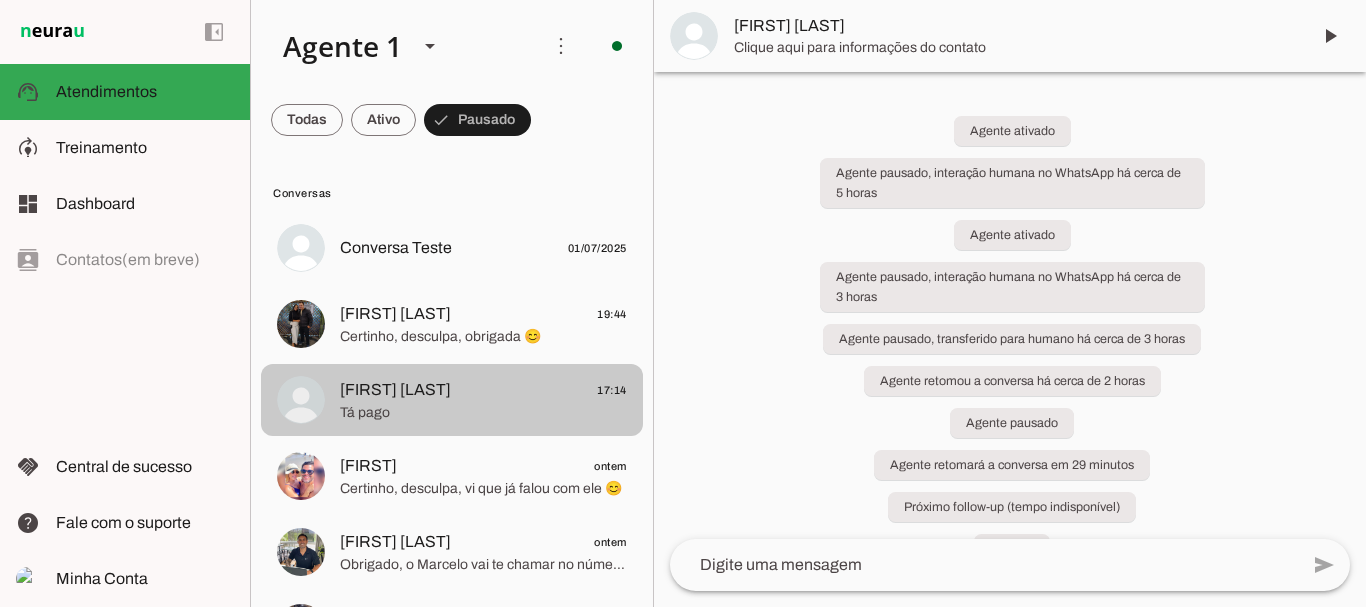 scroll, scrollTop: 4822, scrollLeft: 0, axis: vertical 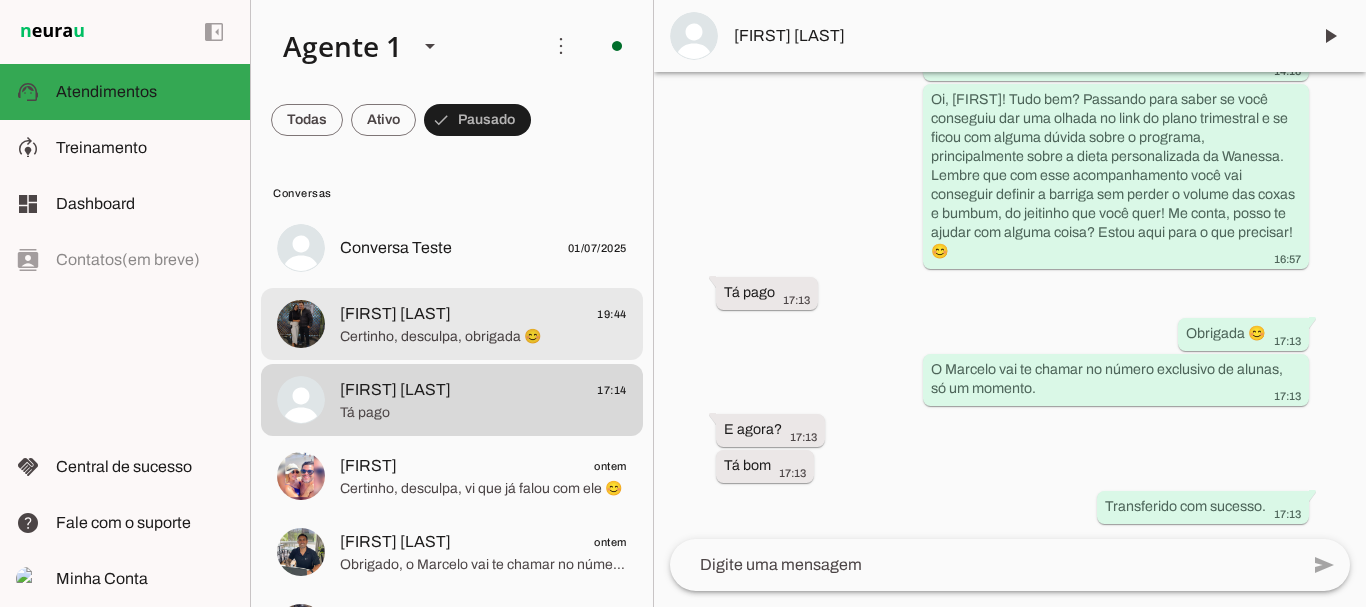 click on "[FIRST] [LAST]" 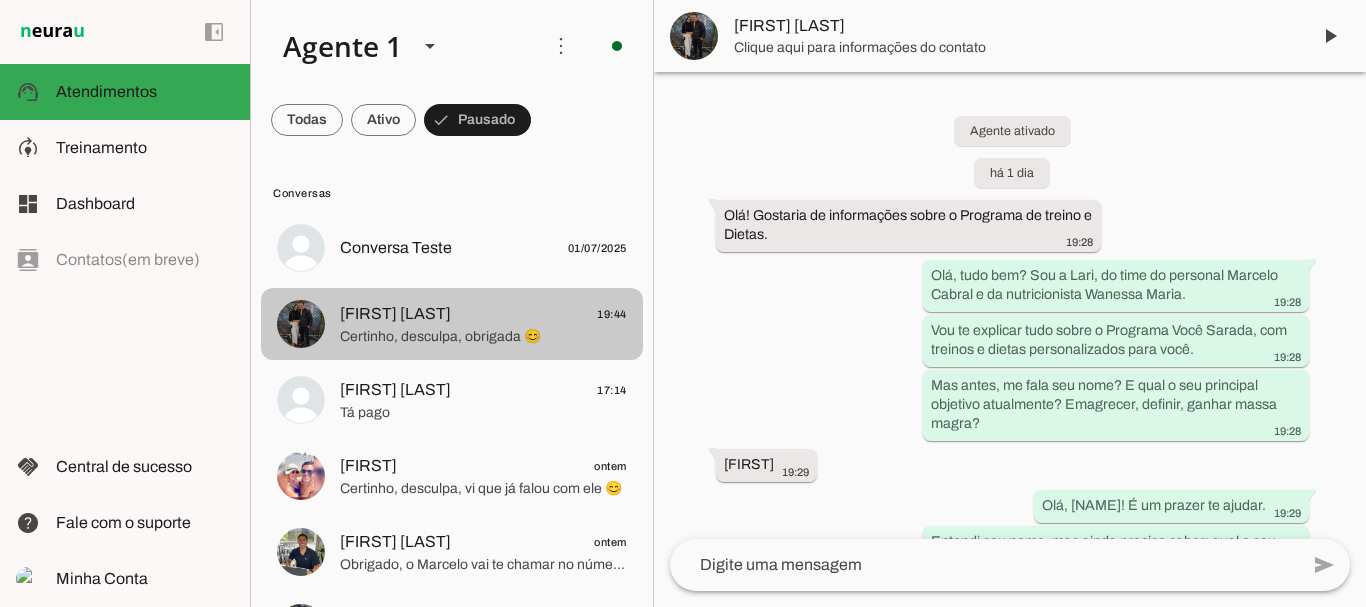 scroll, scrollTop: 3530, scrollLeft: 0, axis: vertical 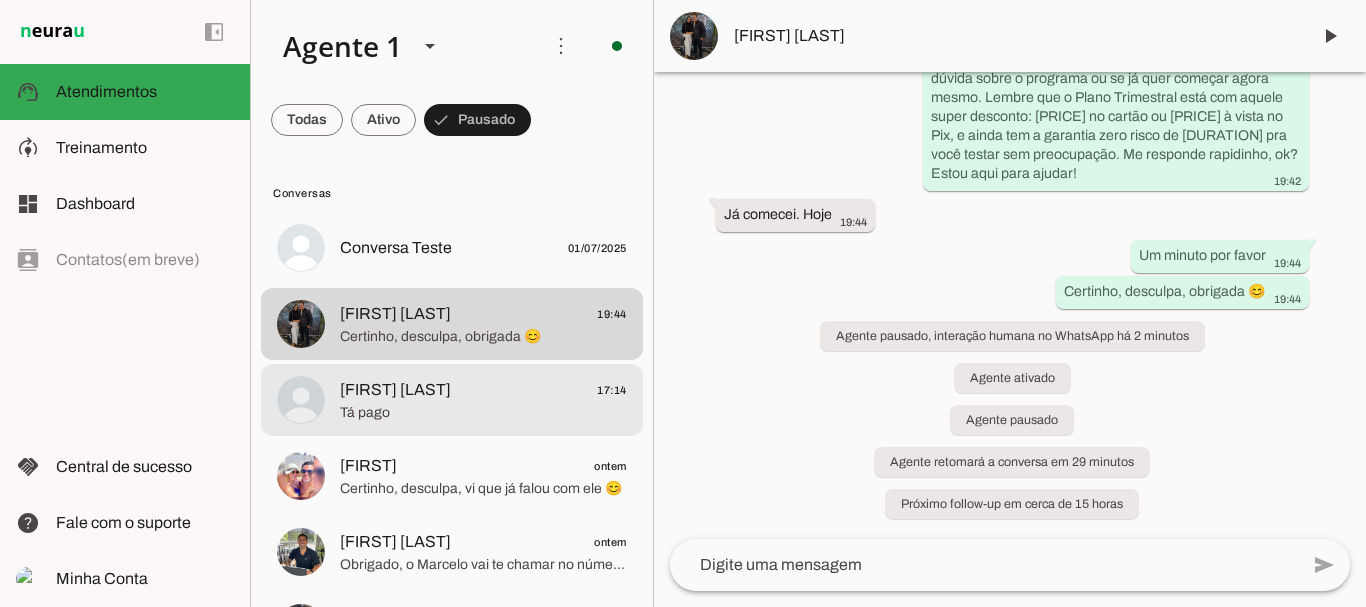 click on "[FIRST] [LAST]" 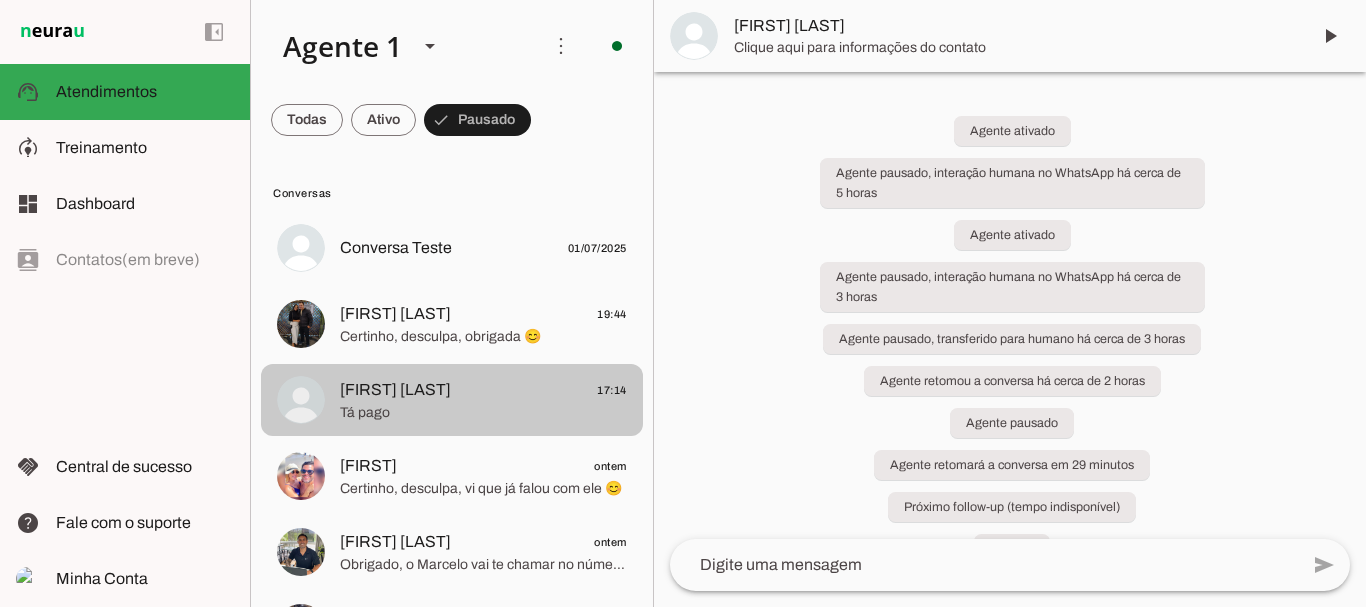 scroll, scrollTop: 4822, scrollLeft: 0, axis: vertical 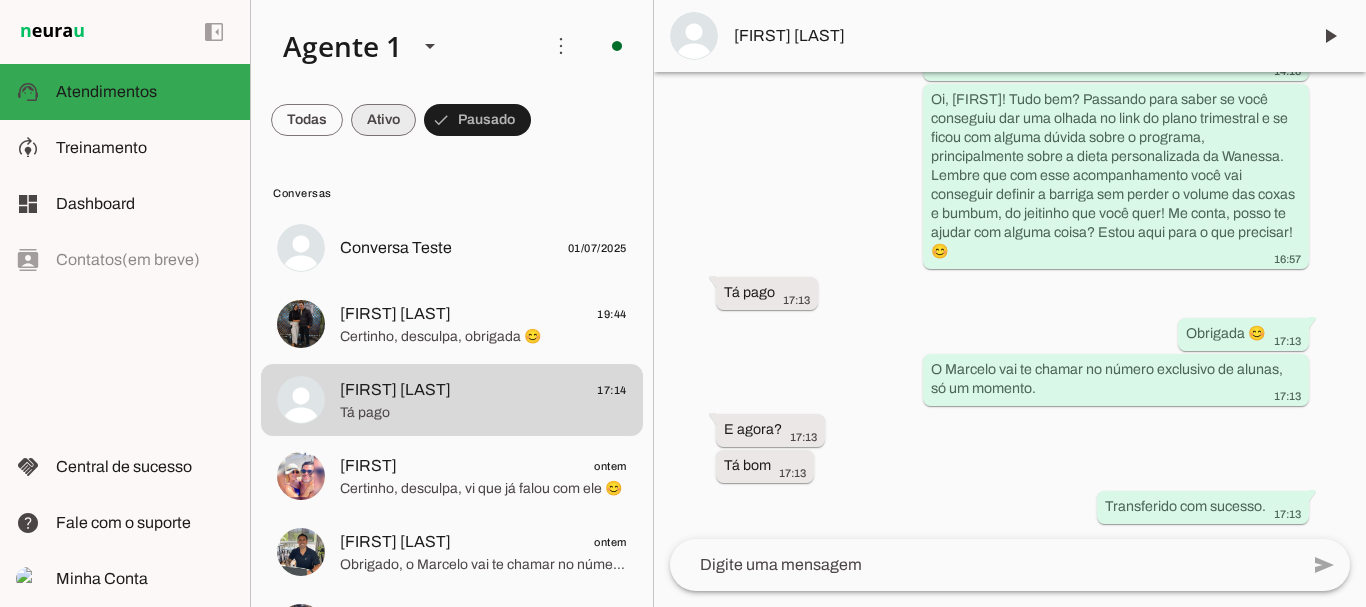 click at bounding box center (307, 120) 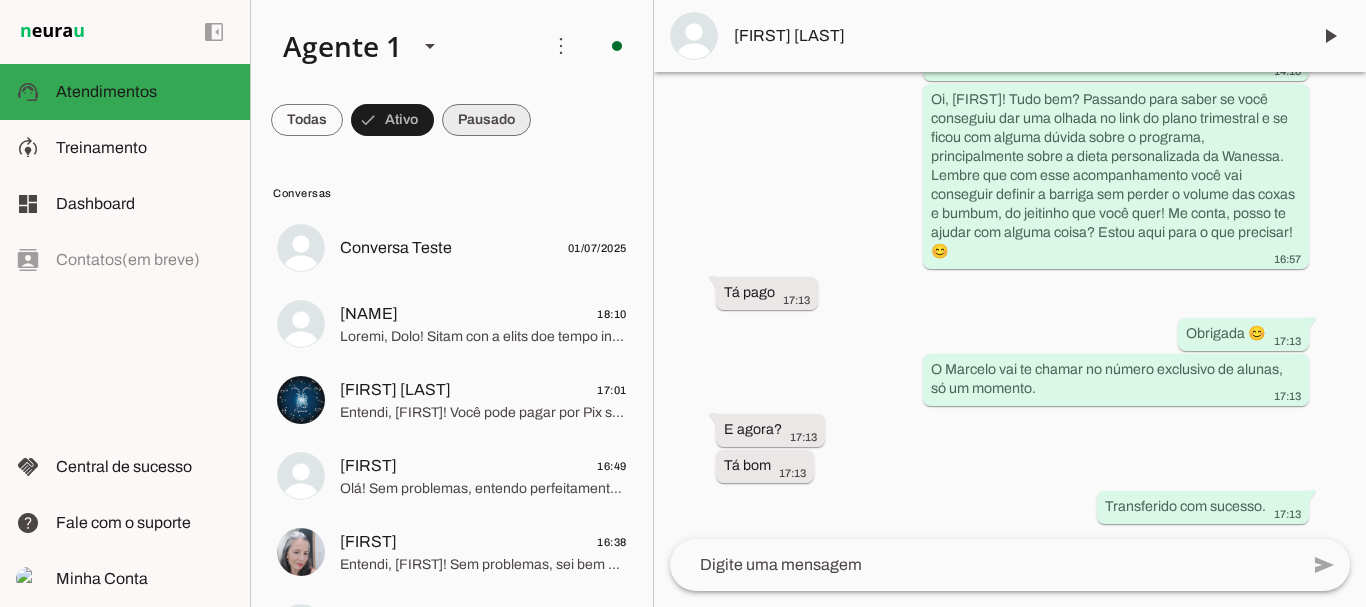 click at bounding box center [307, 120] 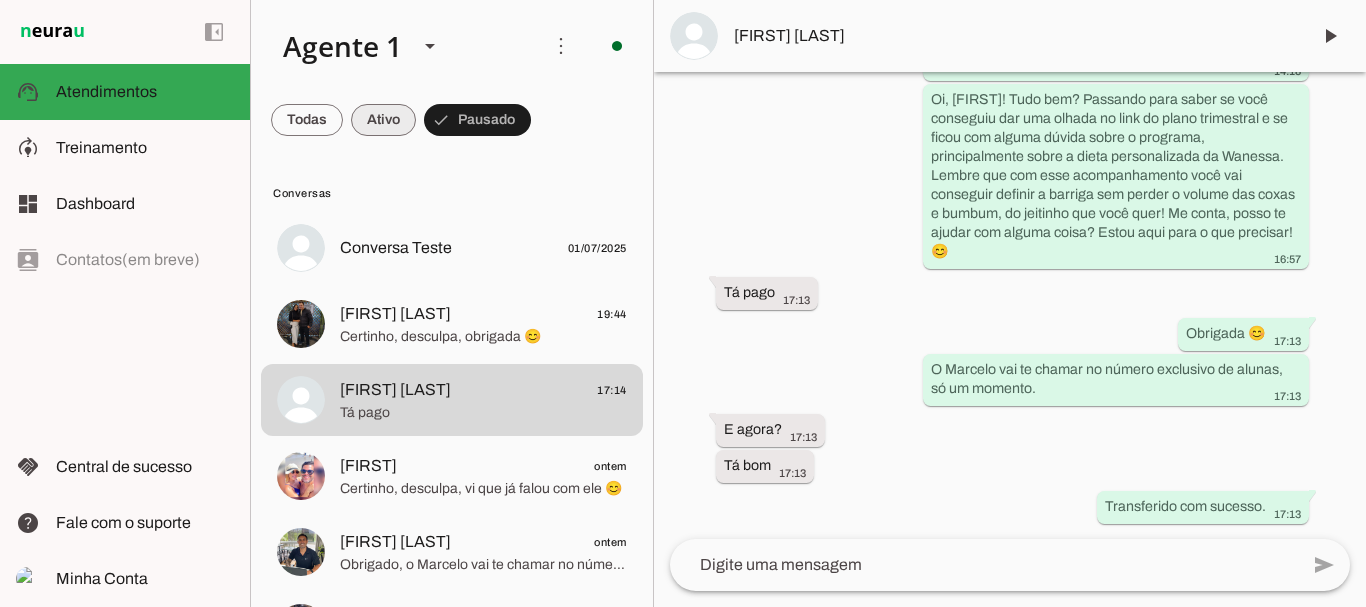 click at bounding box center (307, 120) 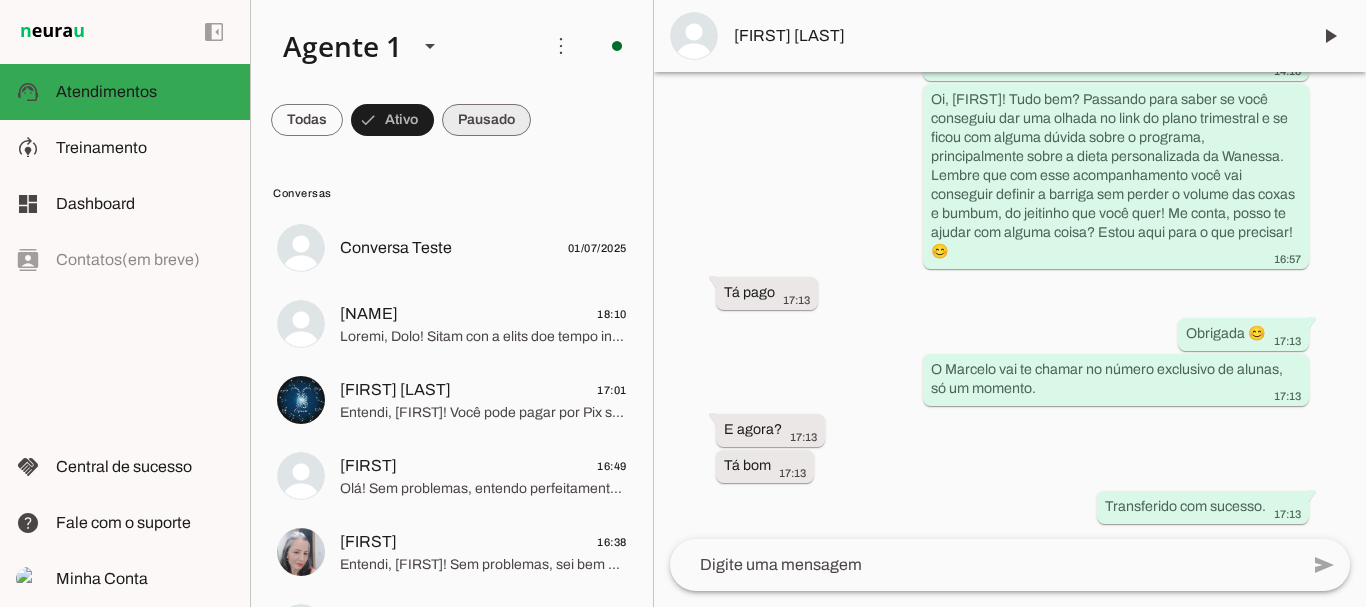click at bounding box center (307, 120) 